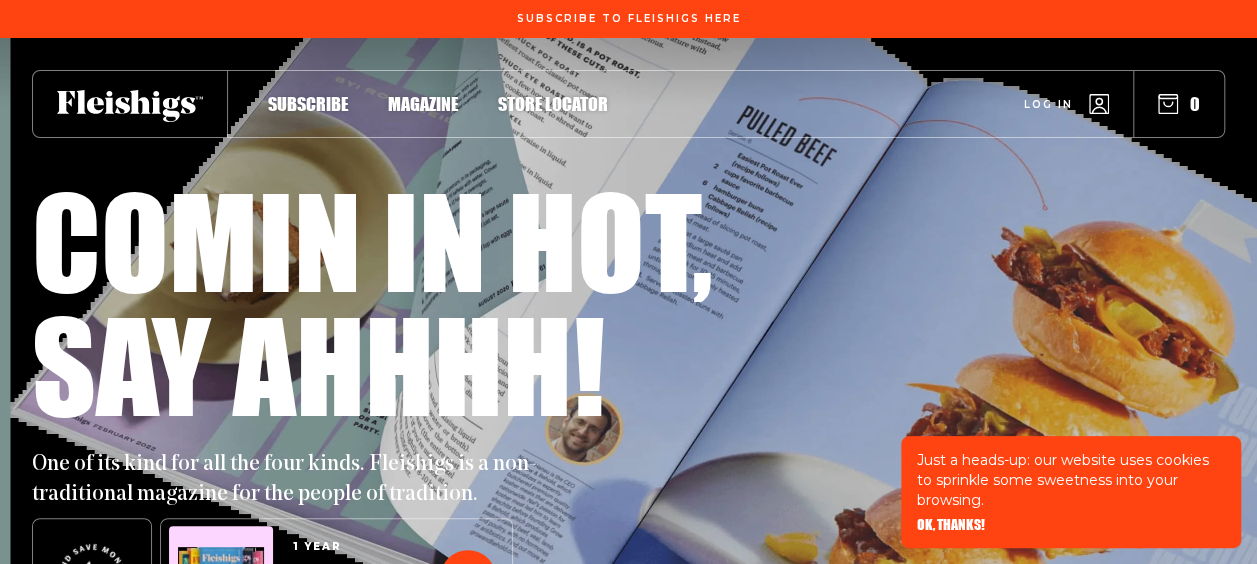 scroll, scrollTop: 35, scrollLeft: 0, axis: vertical 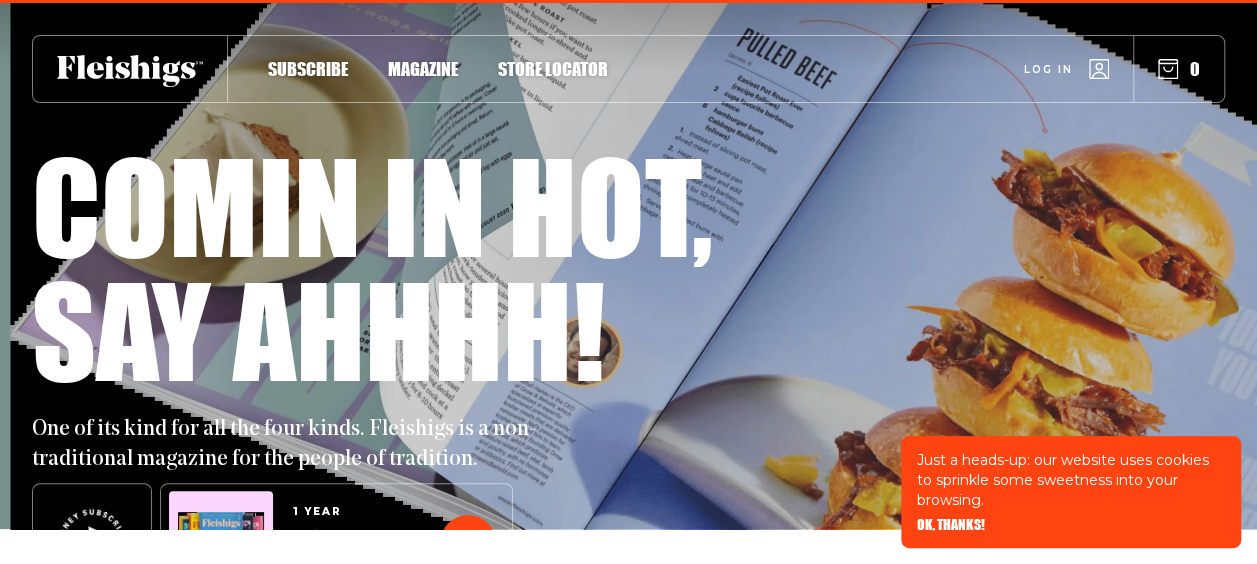 click on "Magazine" at bounding box center [423, 48] 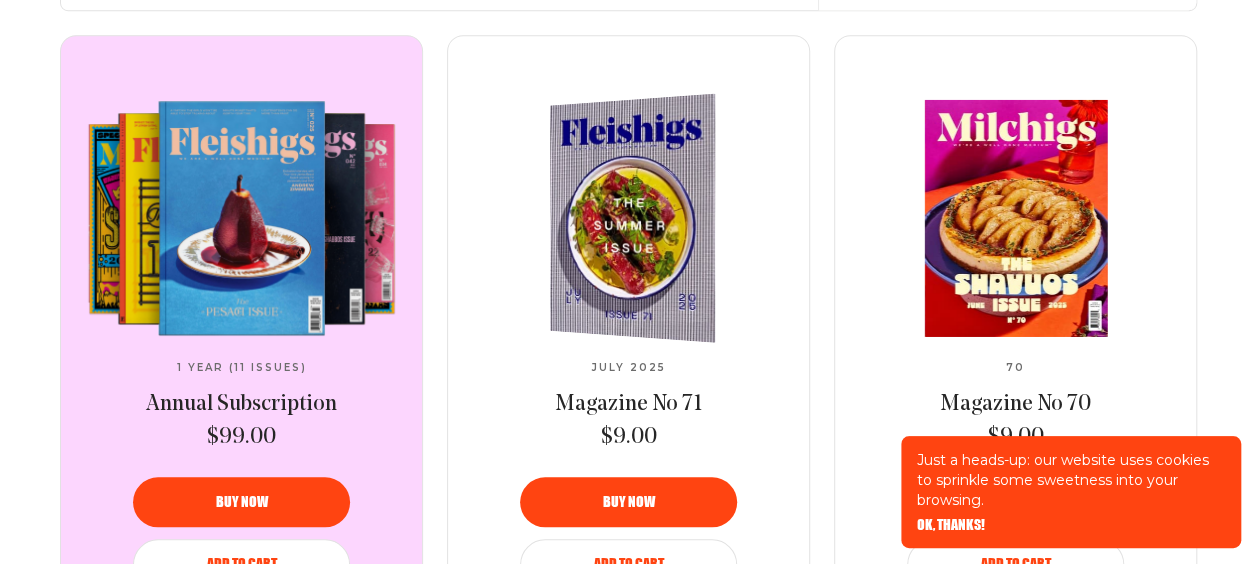scroll, scrollTop: 784, scrollLeft: 0, axis: vertical 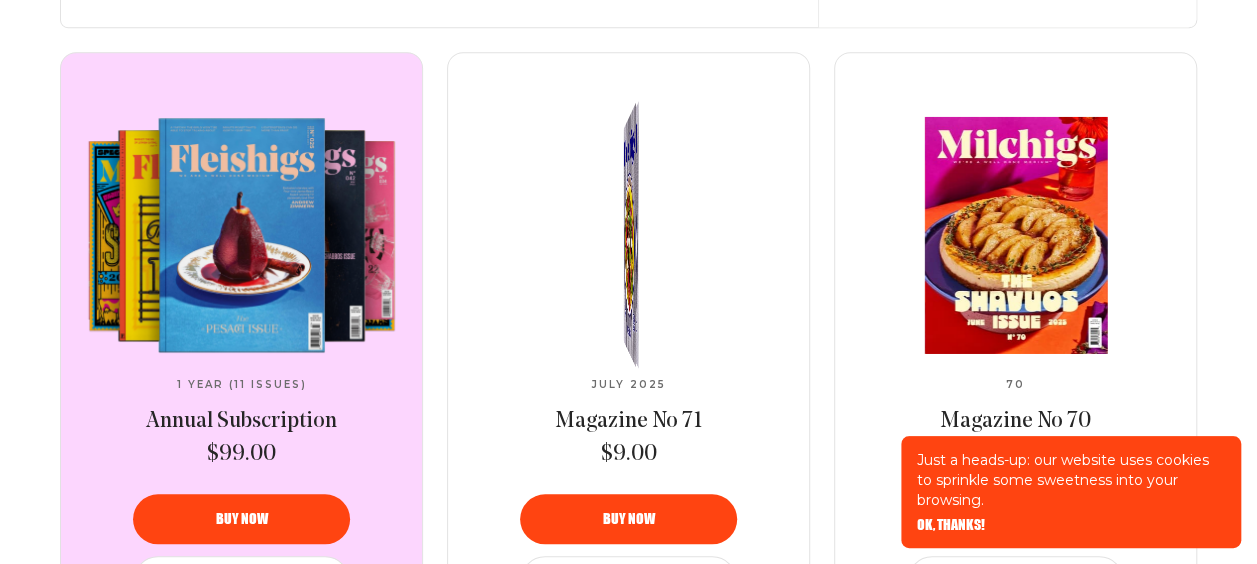 click at bounding box center (629, 235) 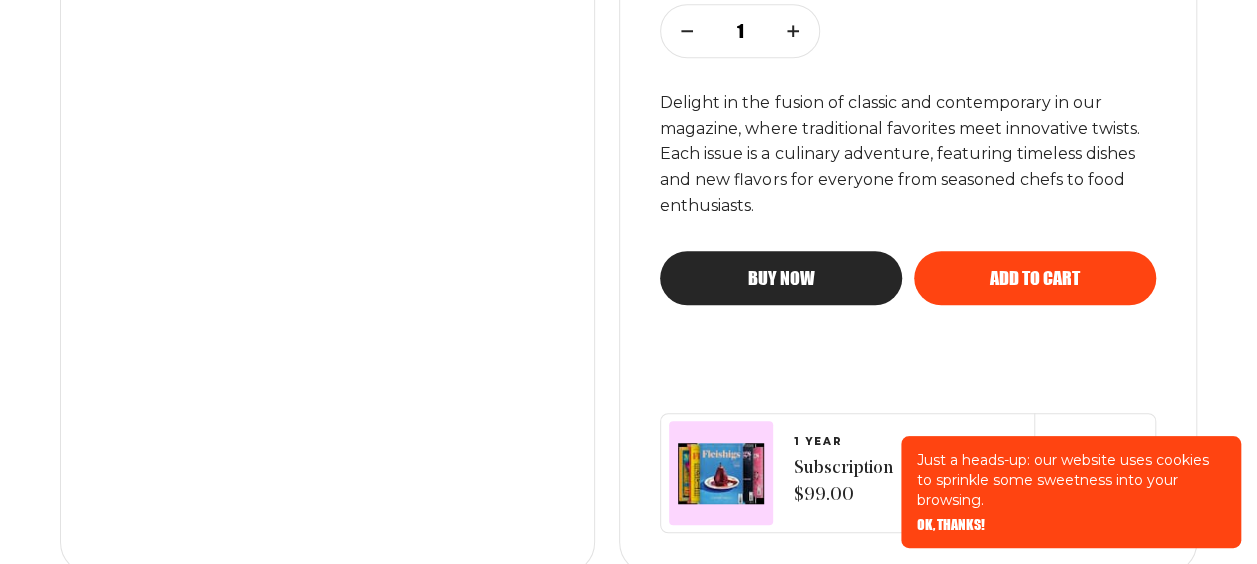 scroll, scrollTop: 544, scrollLeft: 0, axis: vertical 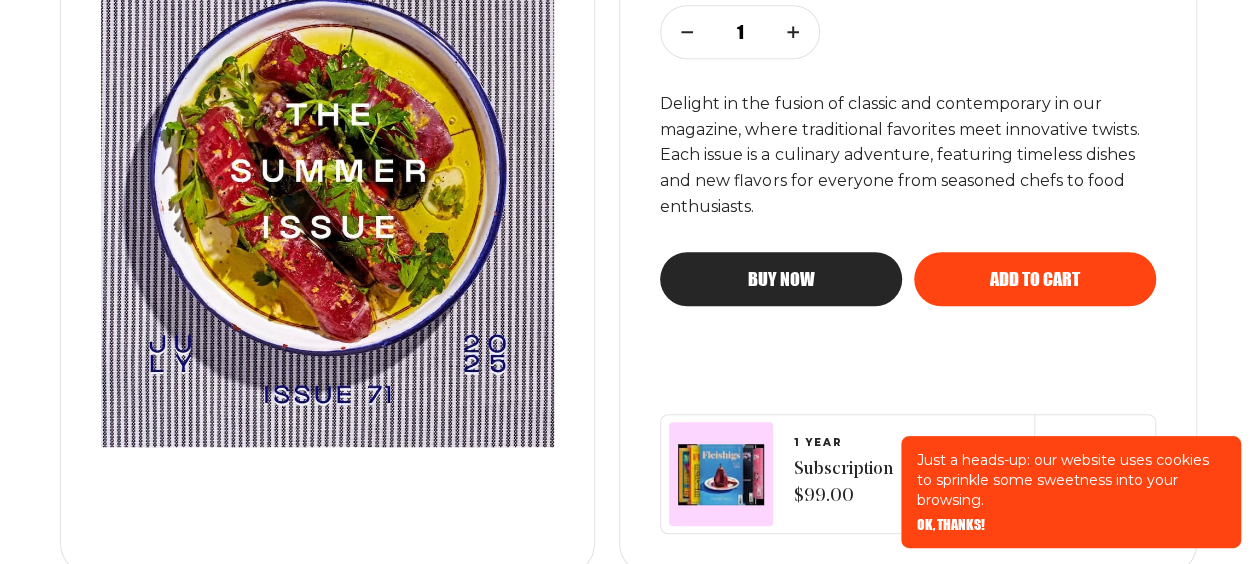 click at bounding box center (327, 152) 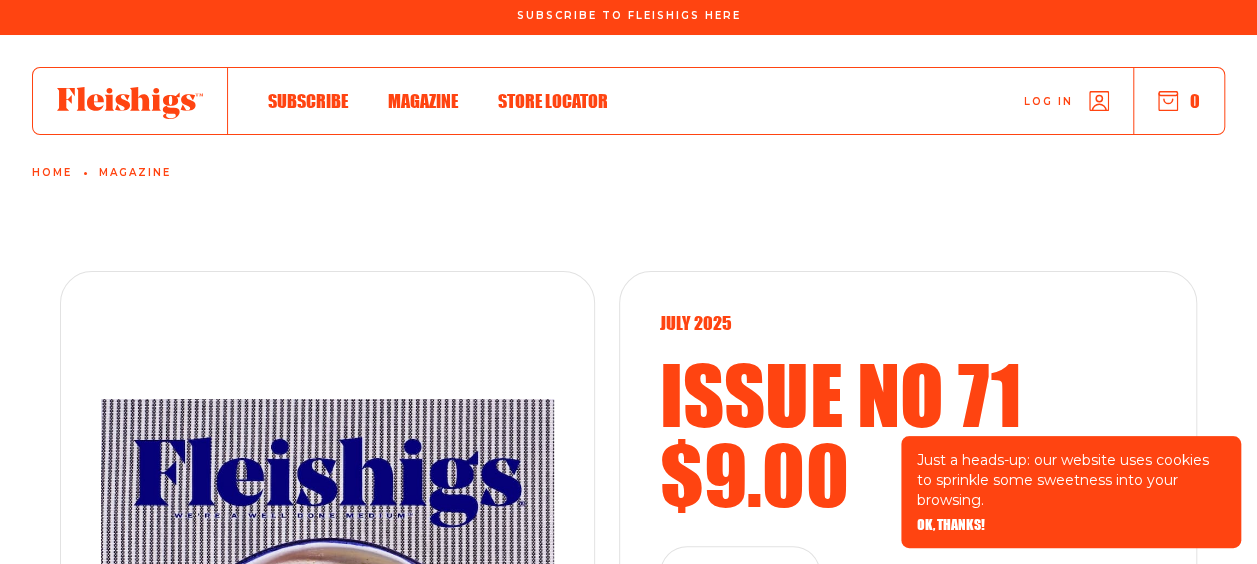 scroll, scrollTop: 0, scrollLeft: 0, axis: both 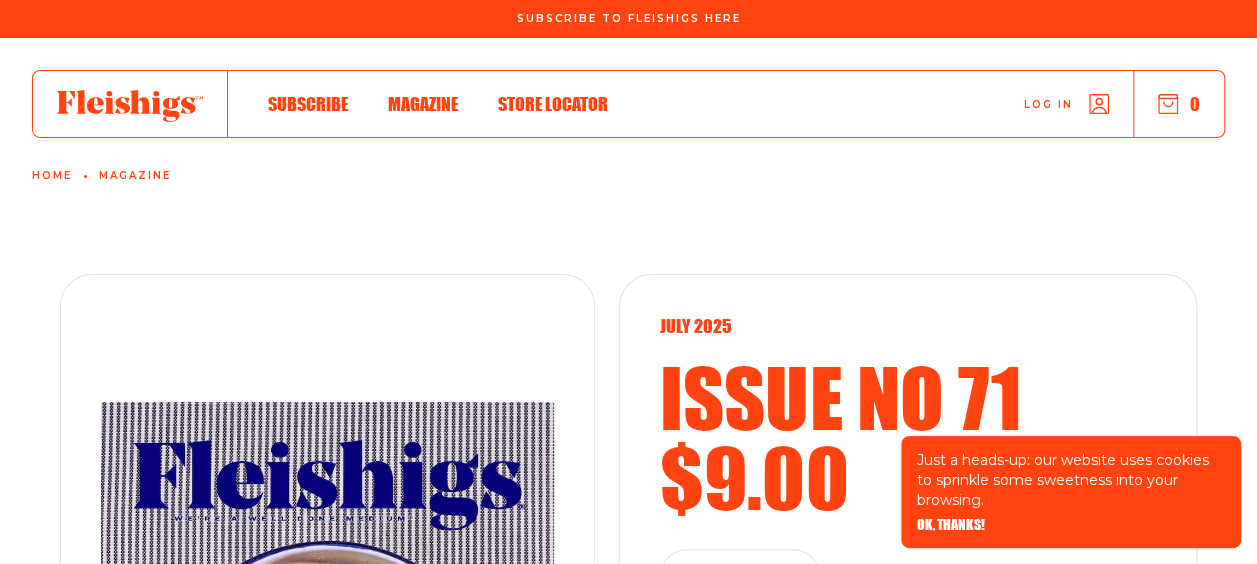 click on "Store locator" at bounding box center (553, 83) 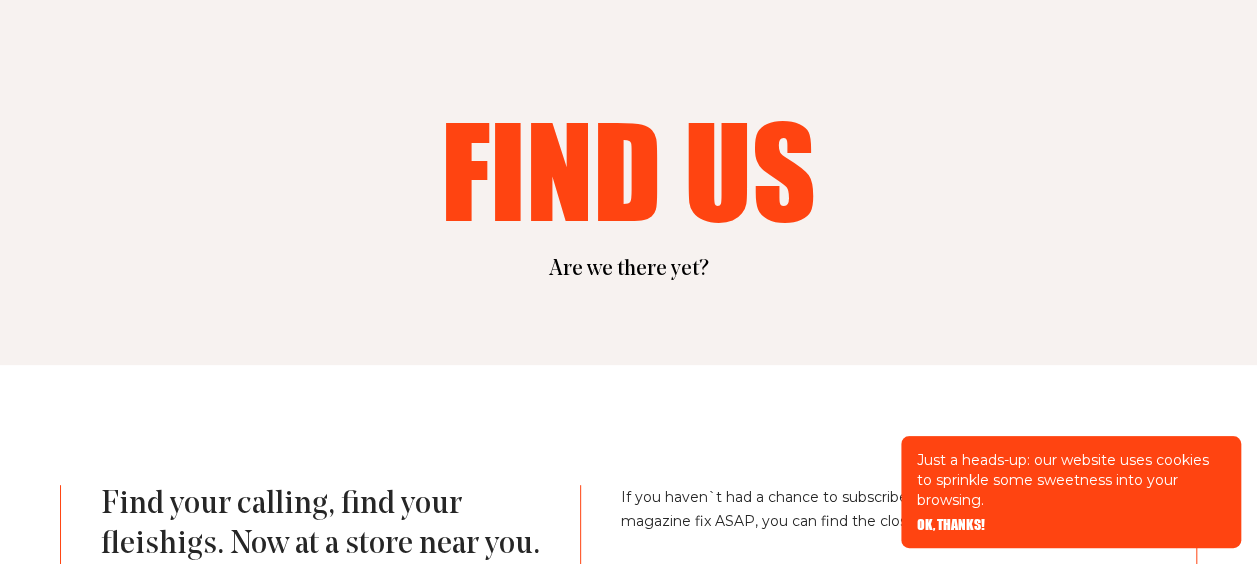 scroll, scrollTop: 0, scrollLeft: 0, axis: both 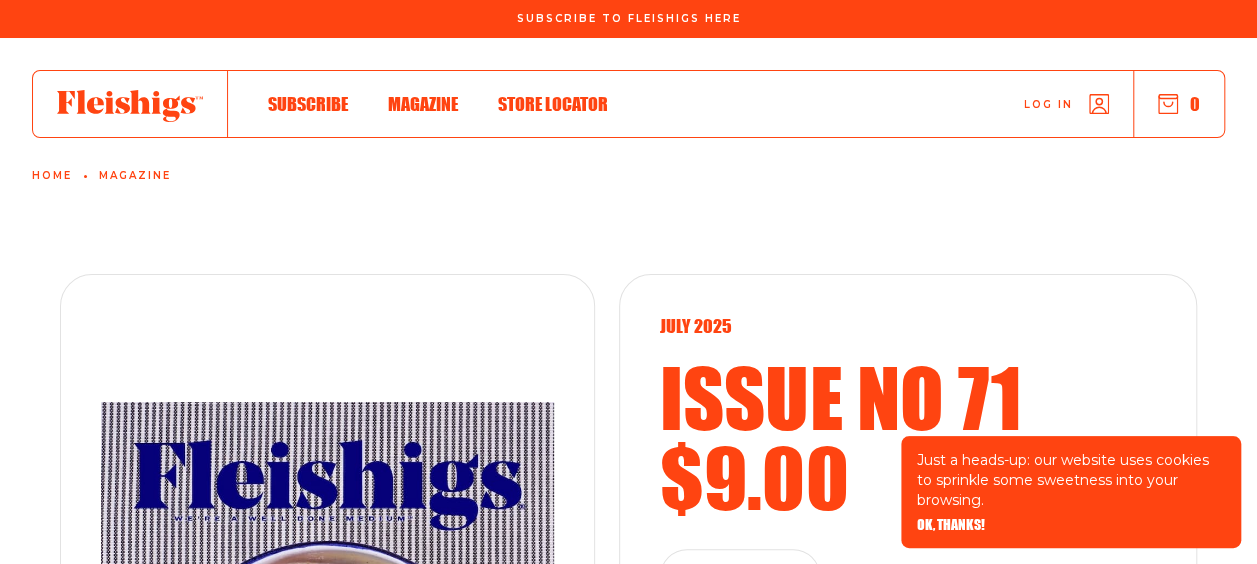 click on "Home" at bounding box center [52, 176] 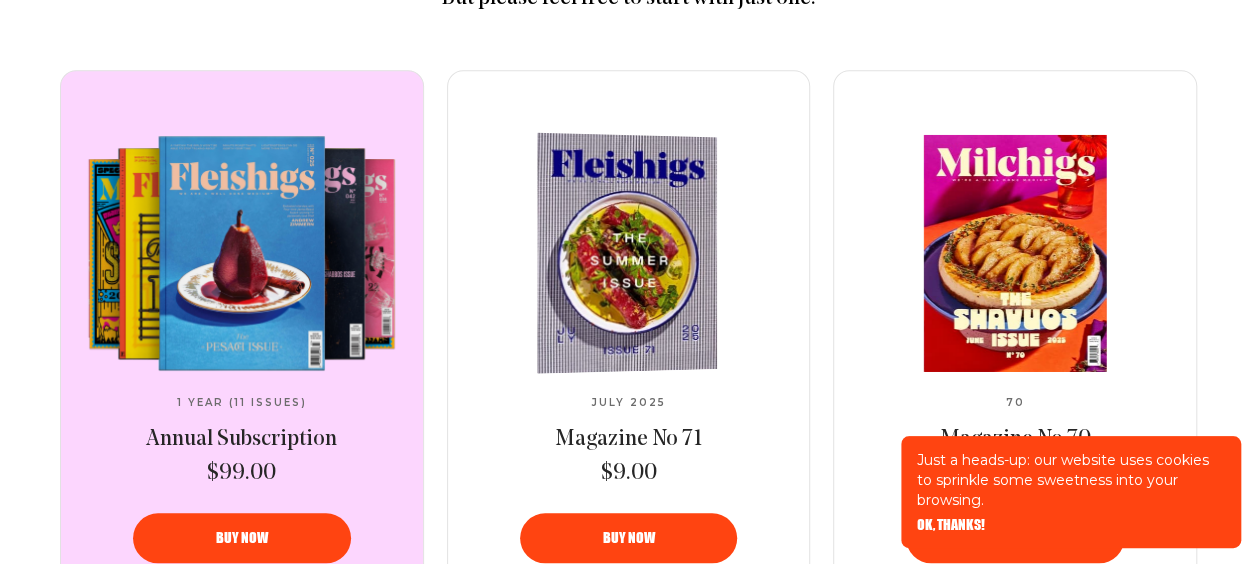 scroll, scrollTop: 840, scrollLeft: 0, axis: vertical 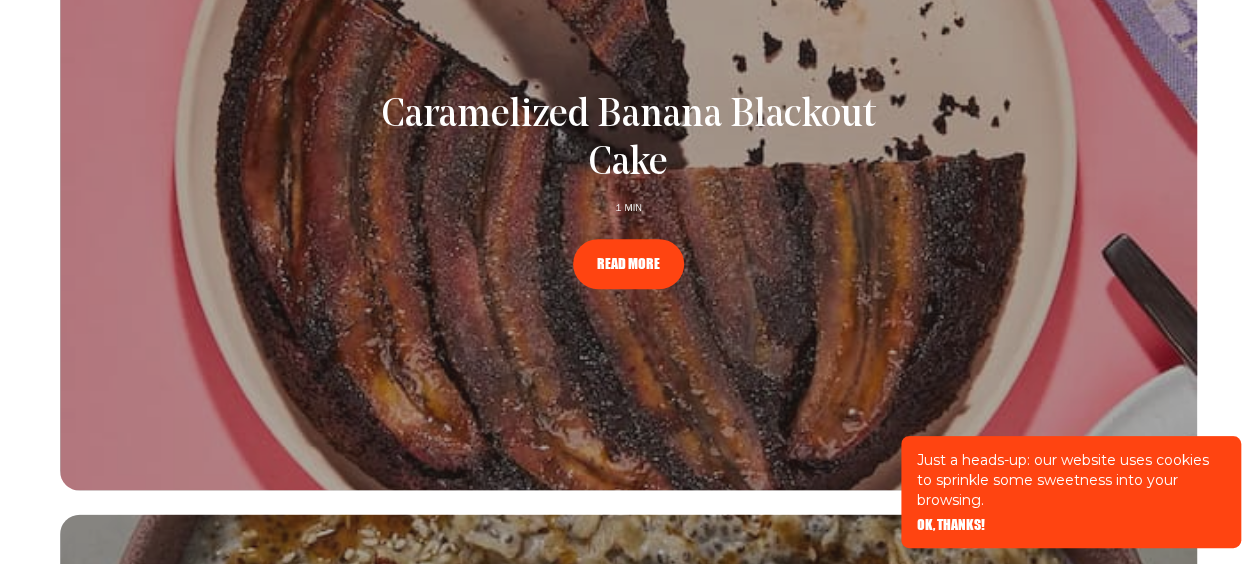 click on "READ MORE" at bounding box center (628, 251) 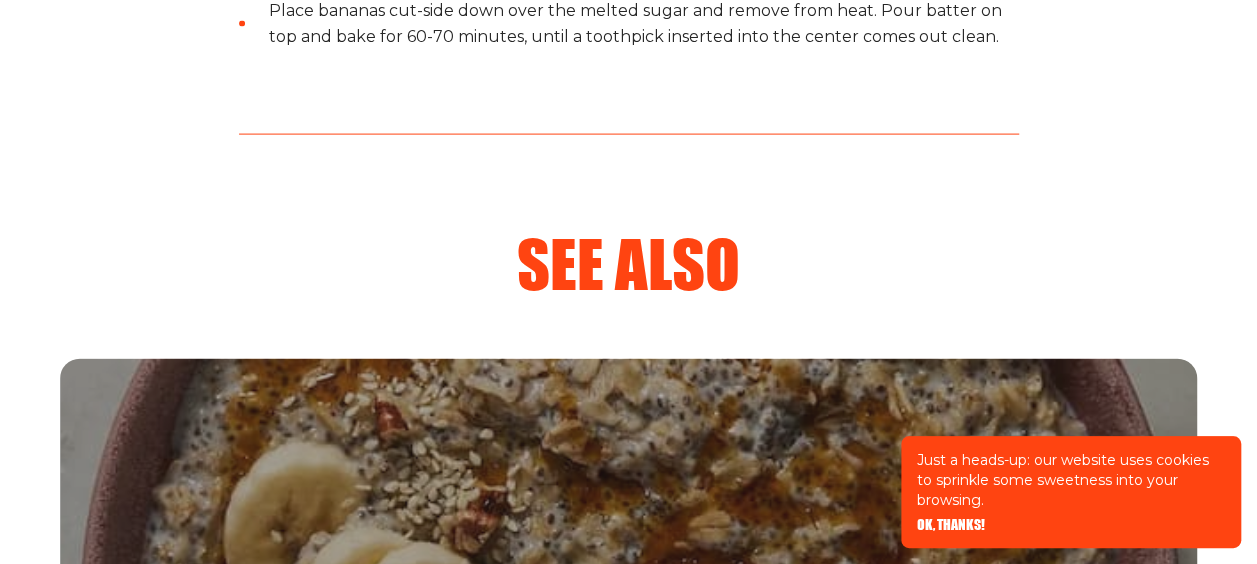 scroll, scrollTop: 2086, scrollLeft: 0, axis: vertical 